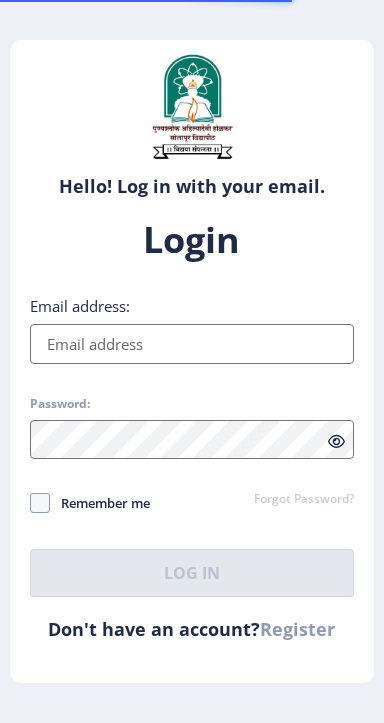 scroll, scrollTop: 0, scrollLeft: 0, axis: both 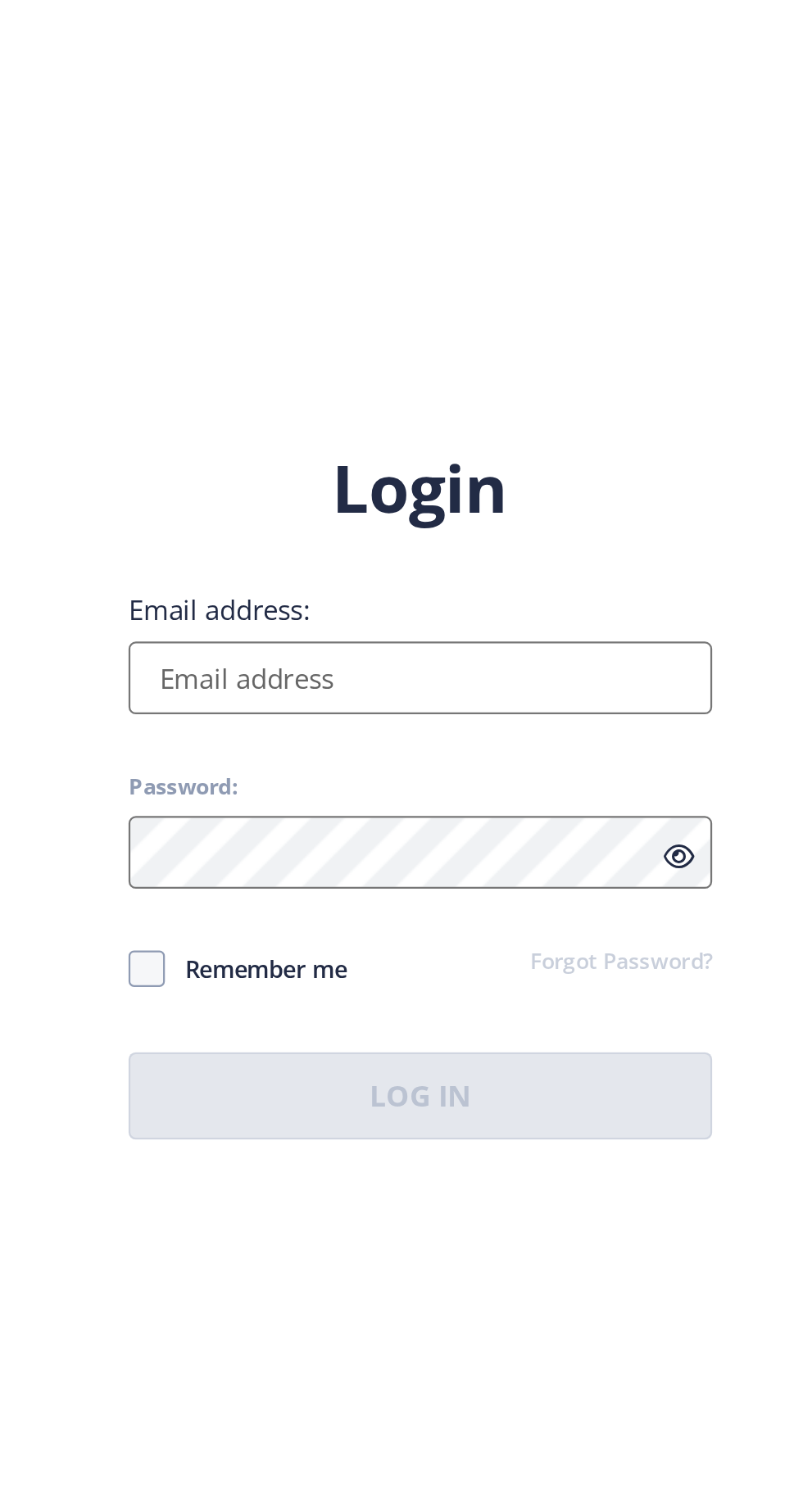 click on "Email address:" at bounding box center [582, 691] 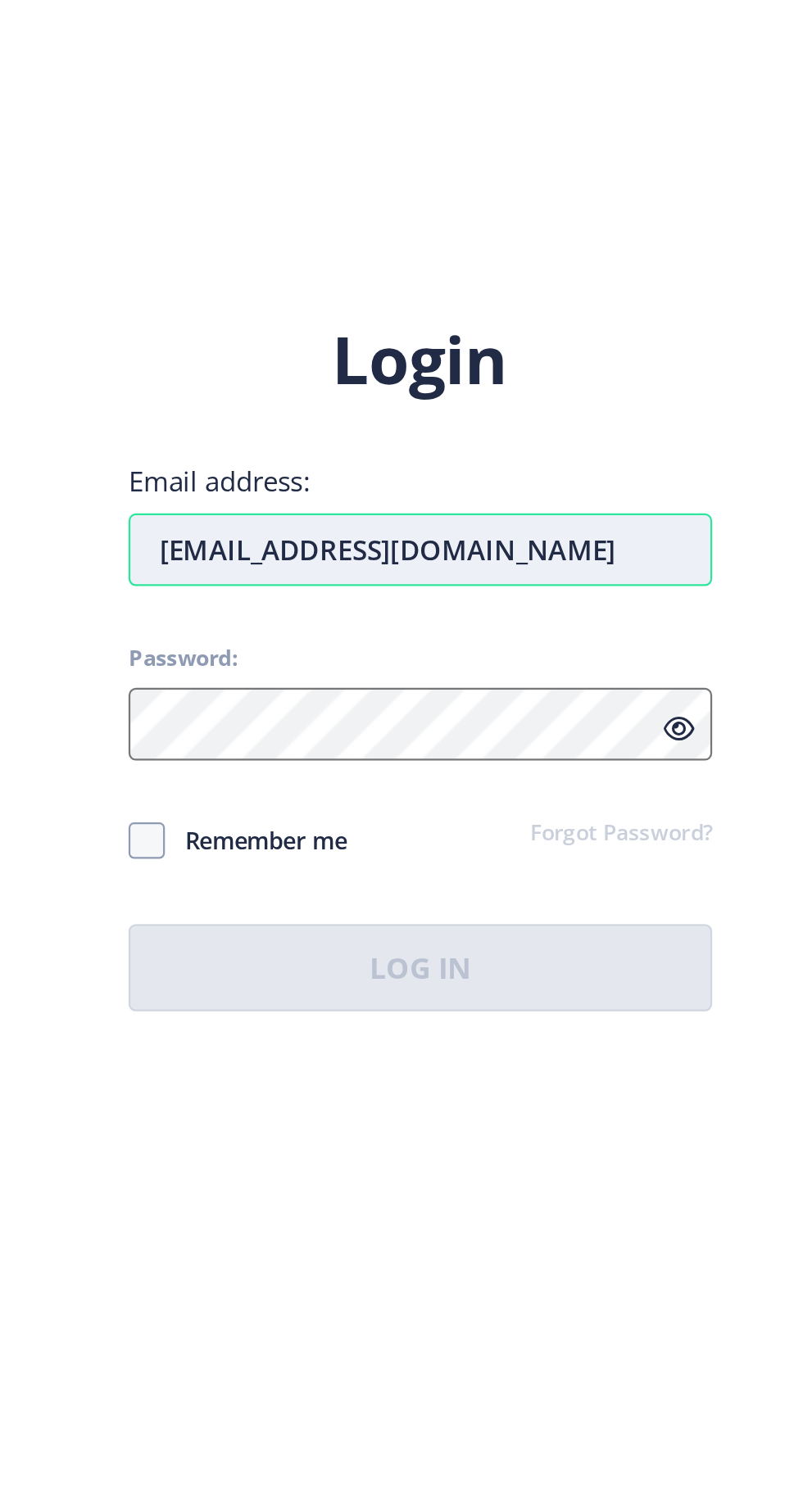 type on "rushikeshdeshmane107@gmail.com" 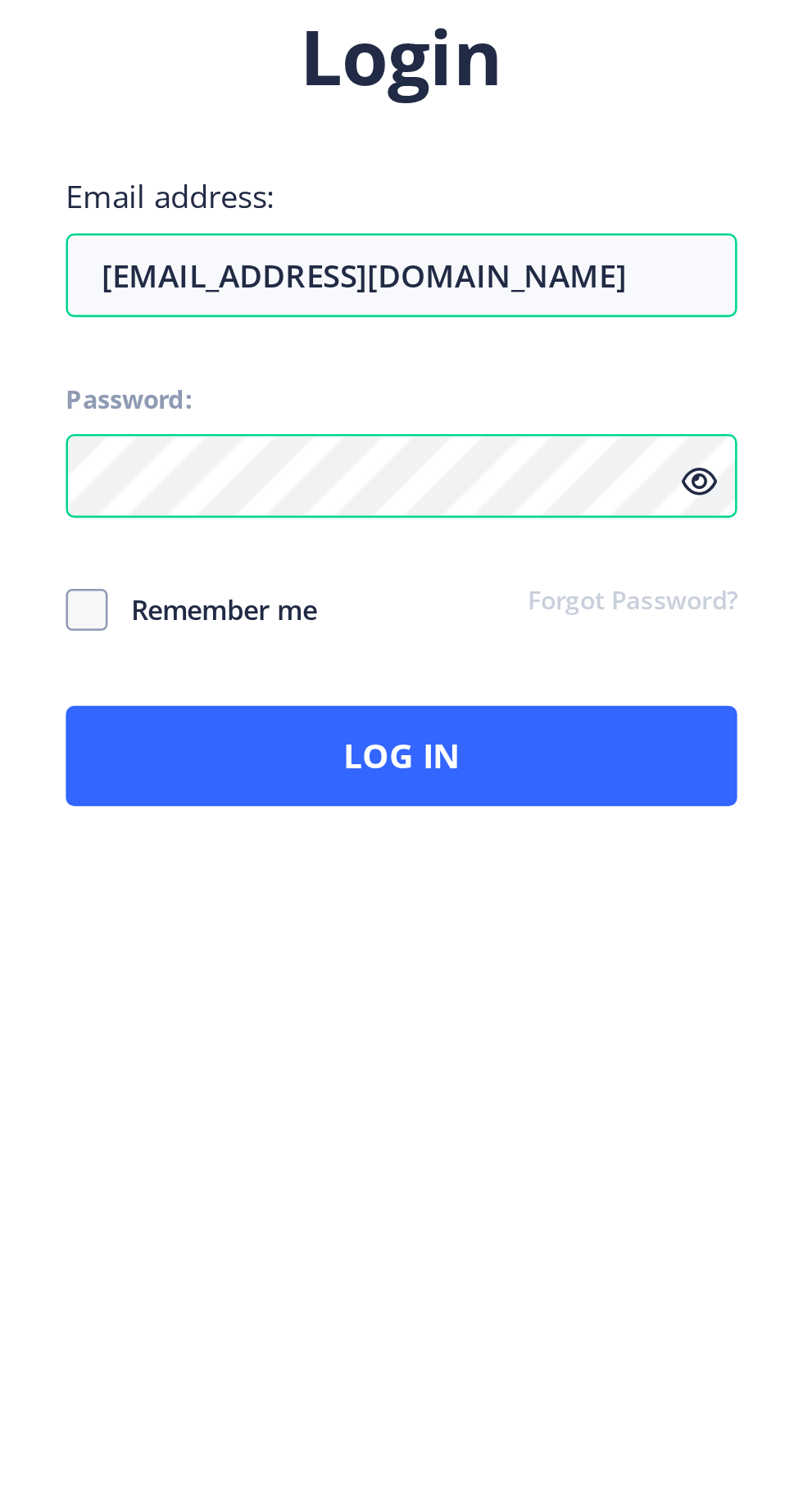 click on "Remember me" 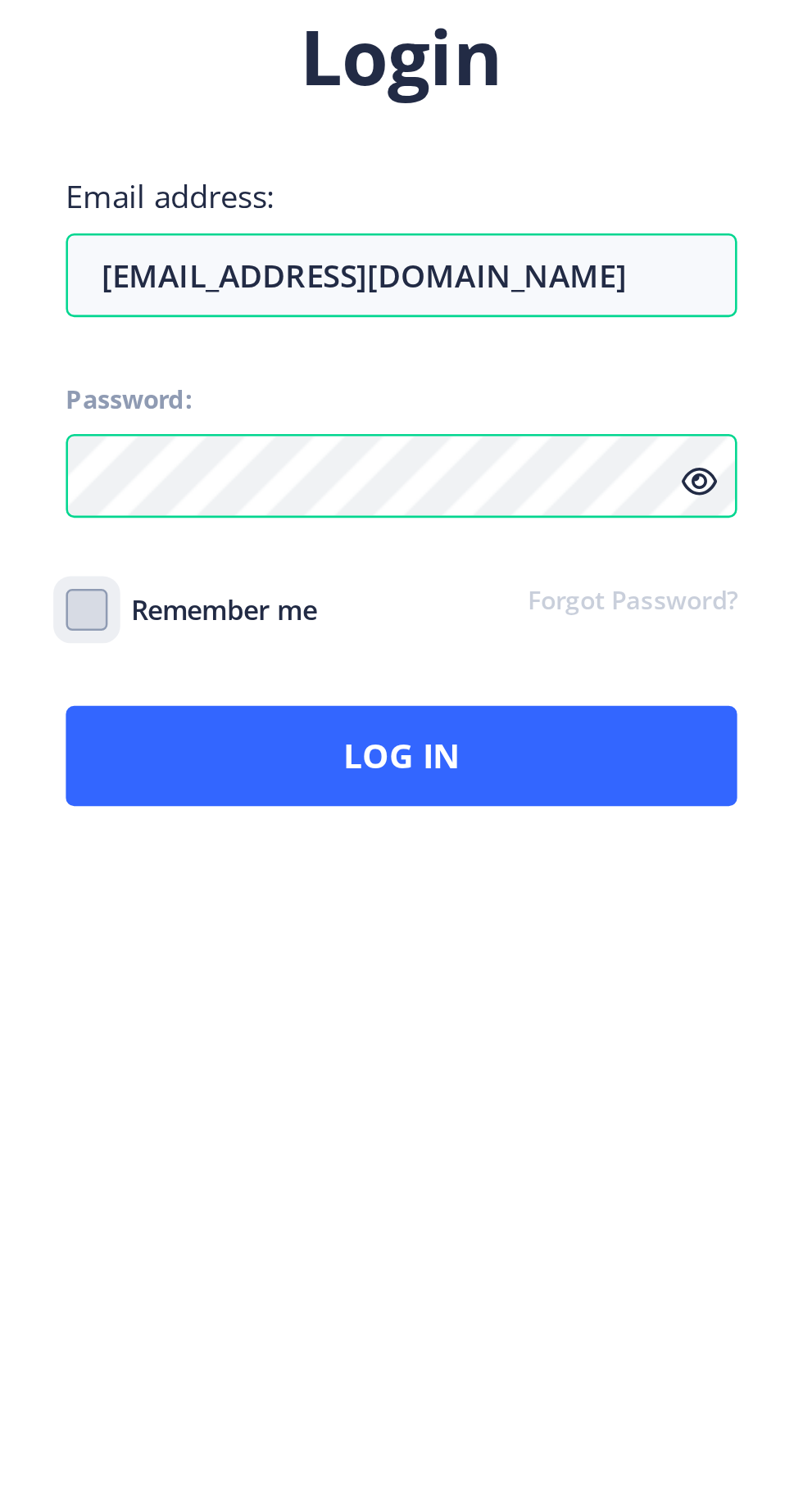 click on "Remember me" 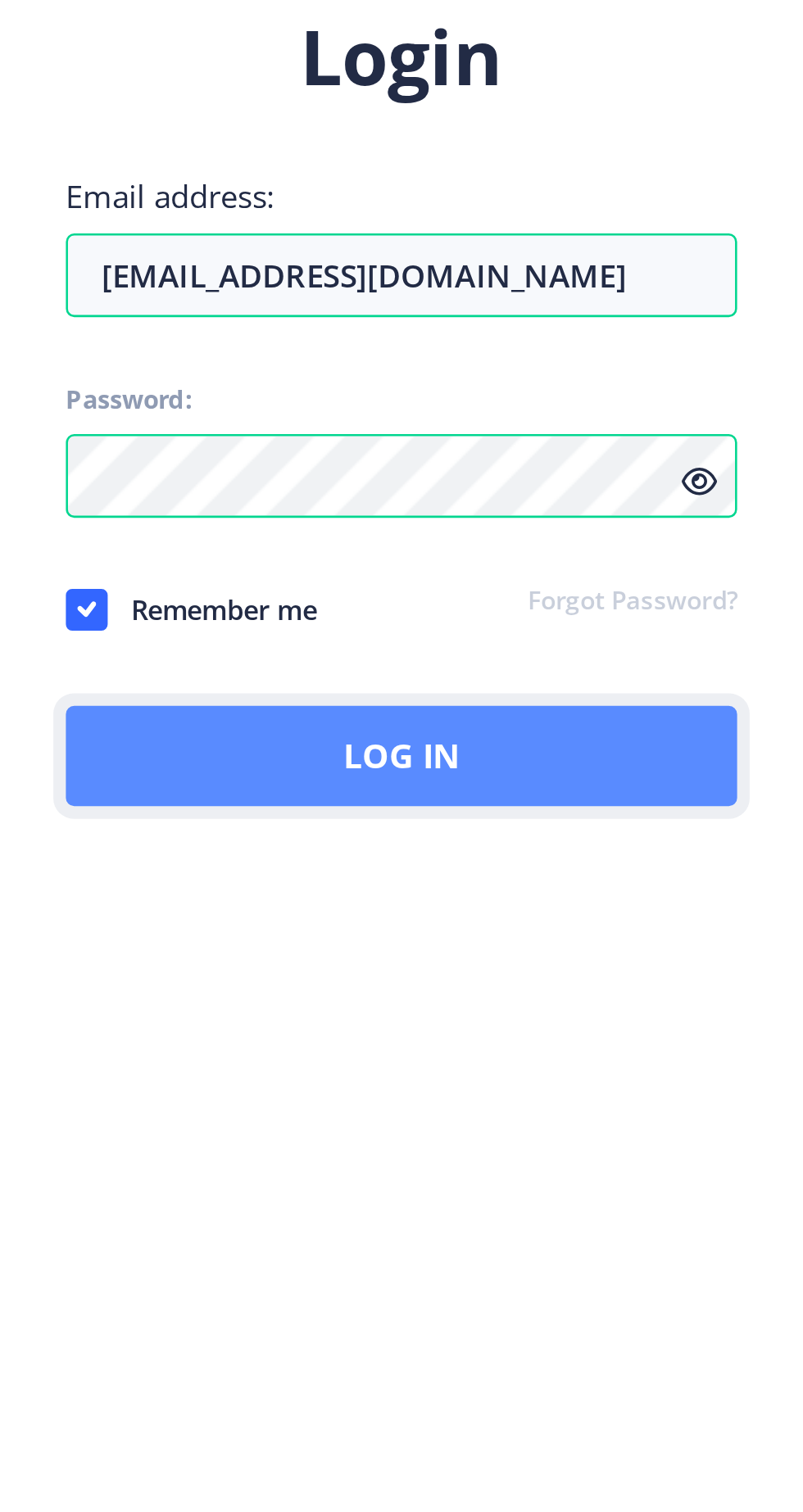 click on "Log In" 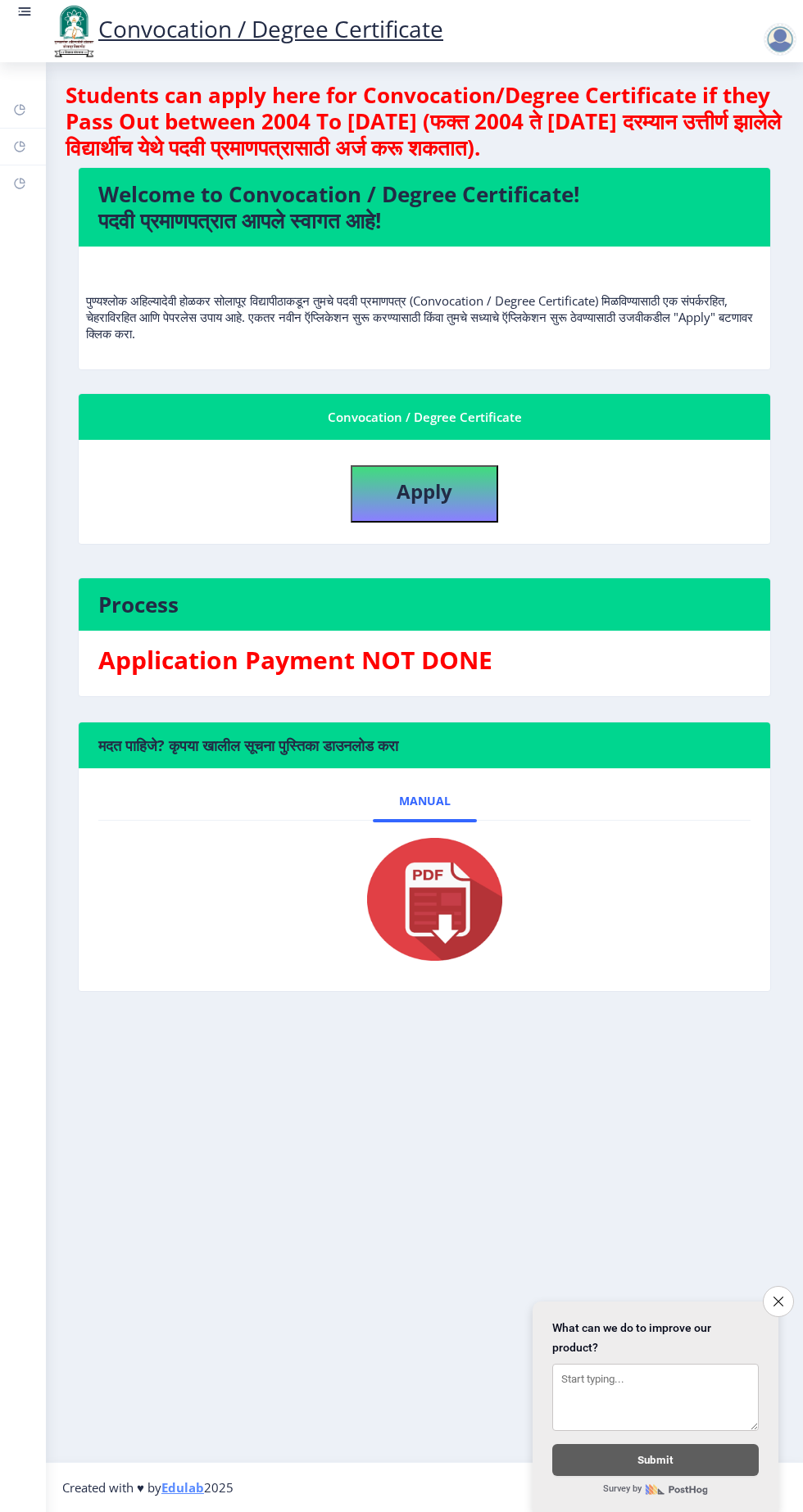 click 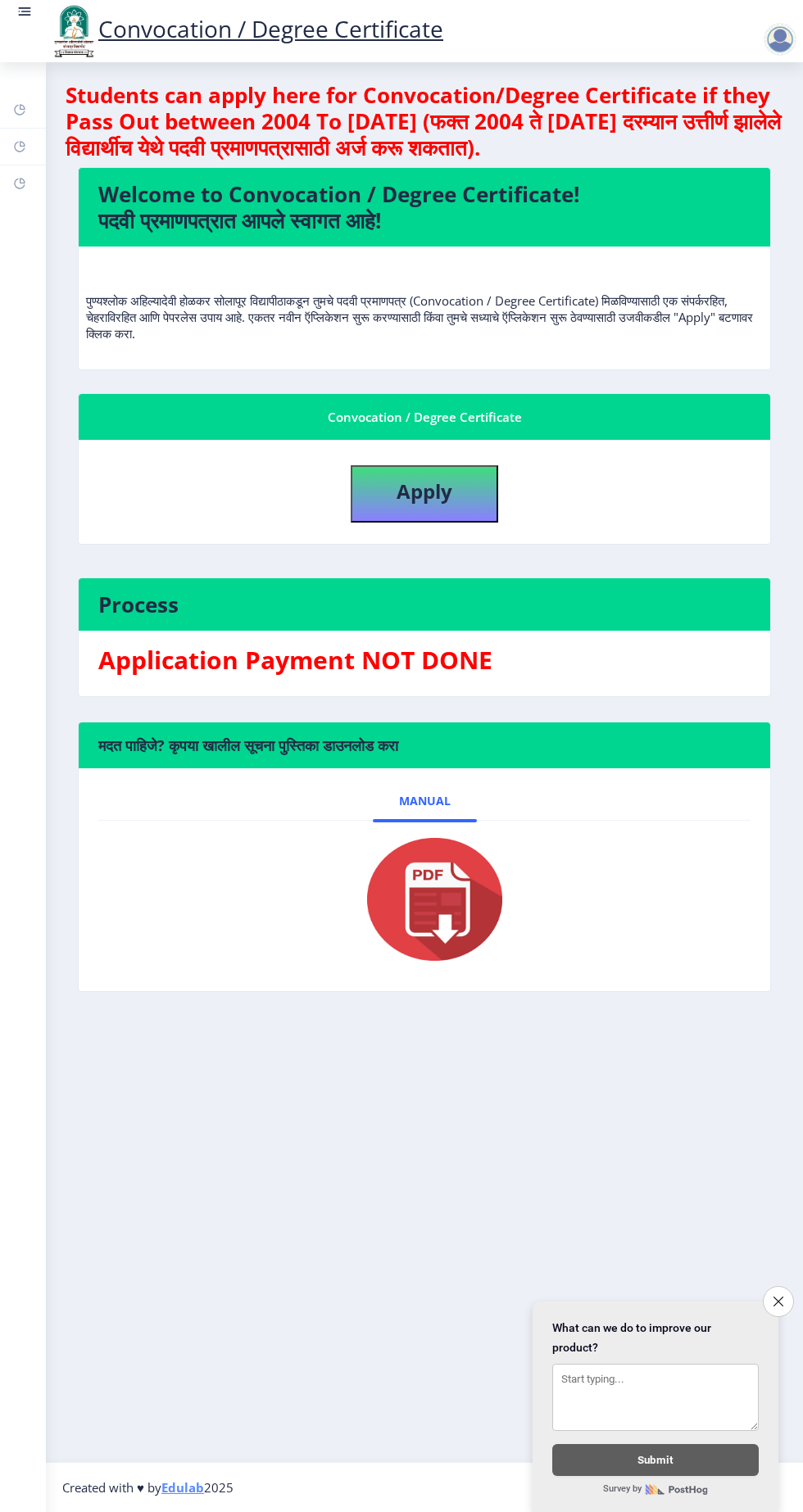 click 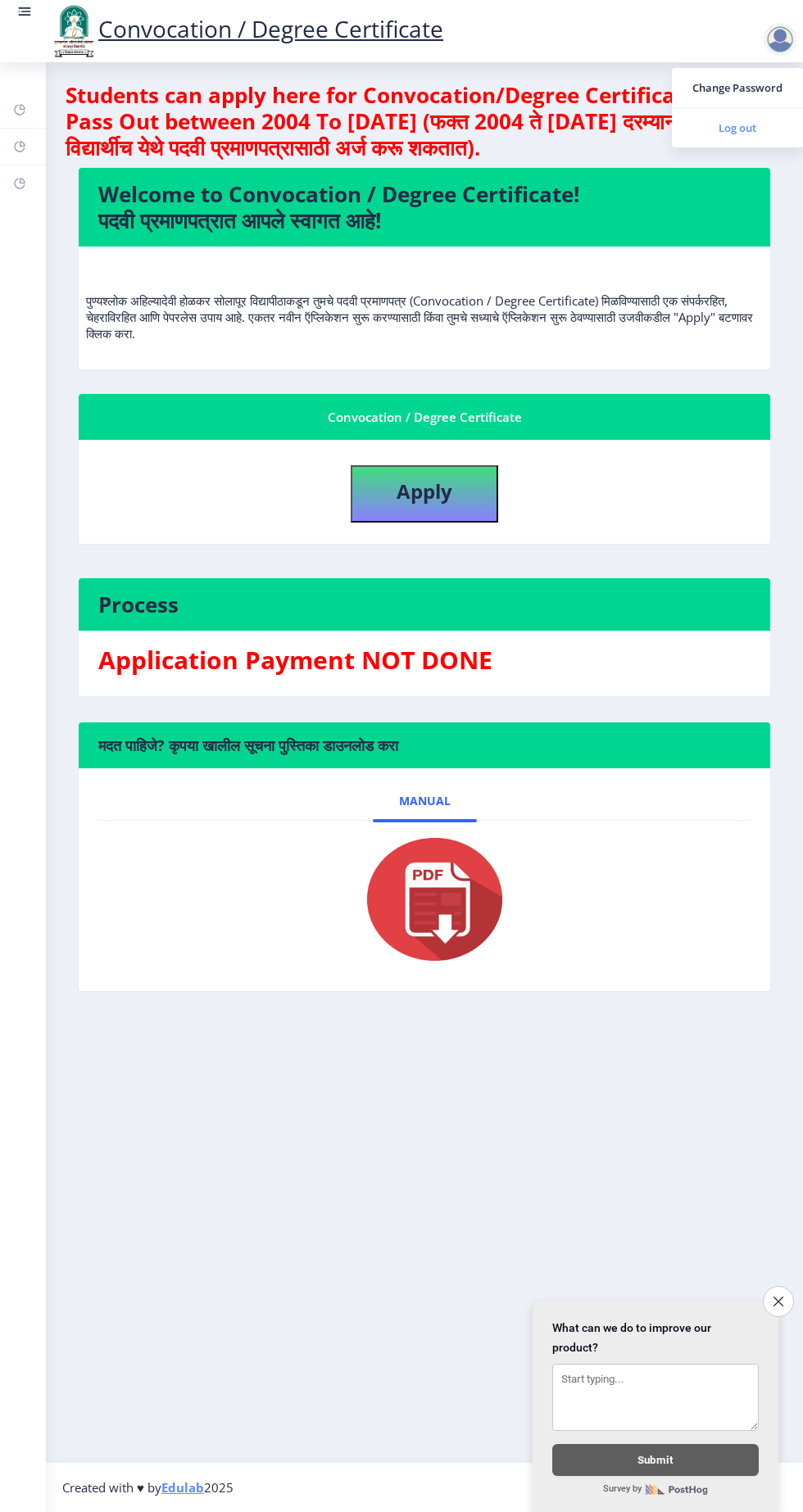 click on "Log out" at bounding box center (737, 128) 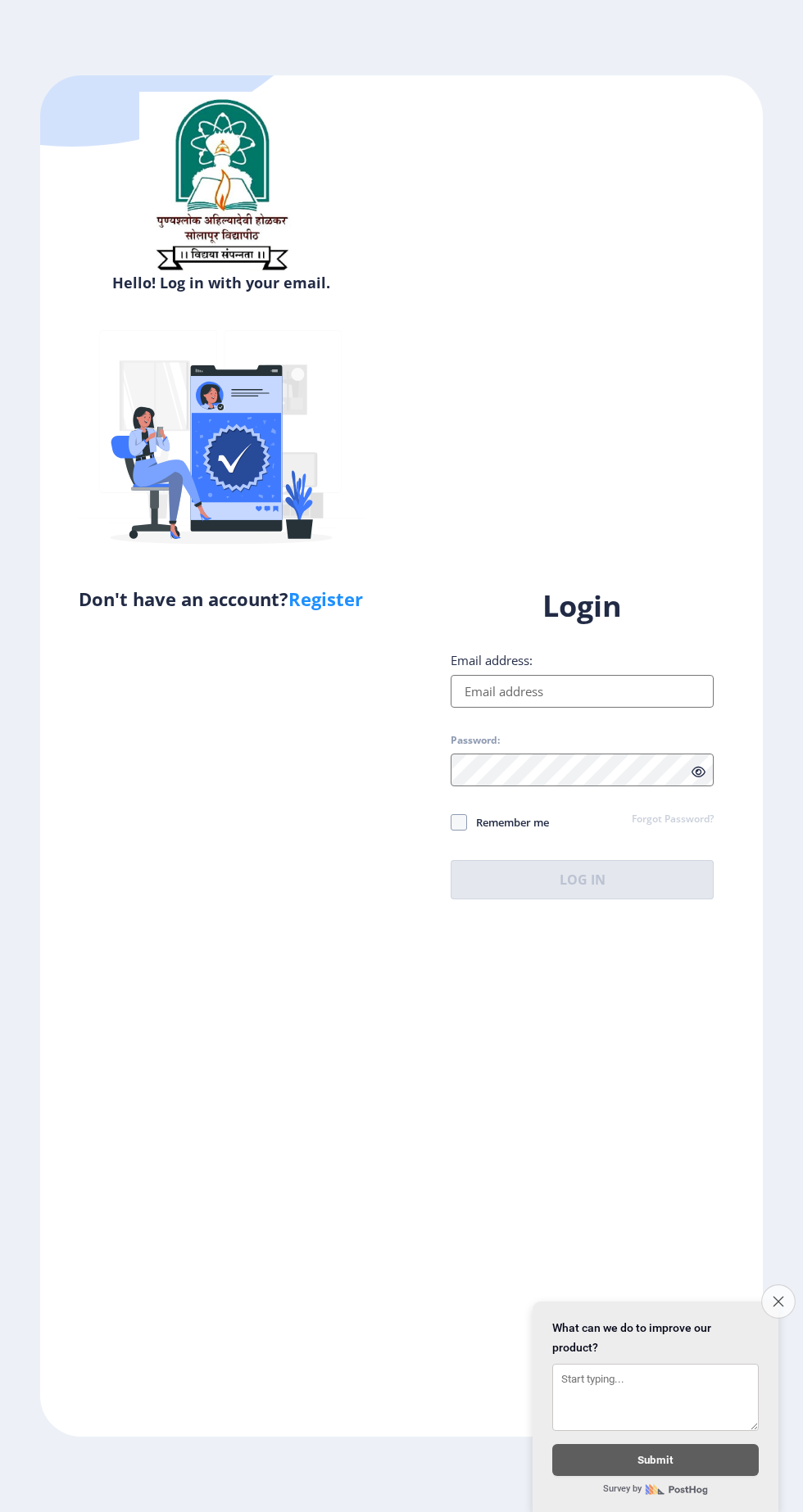 click 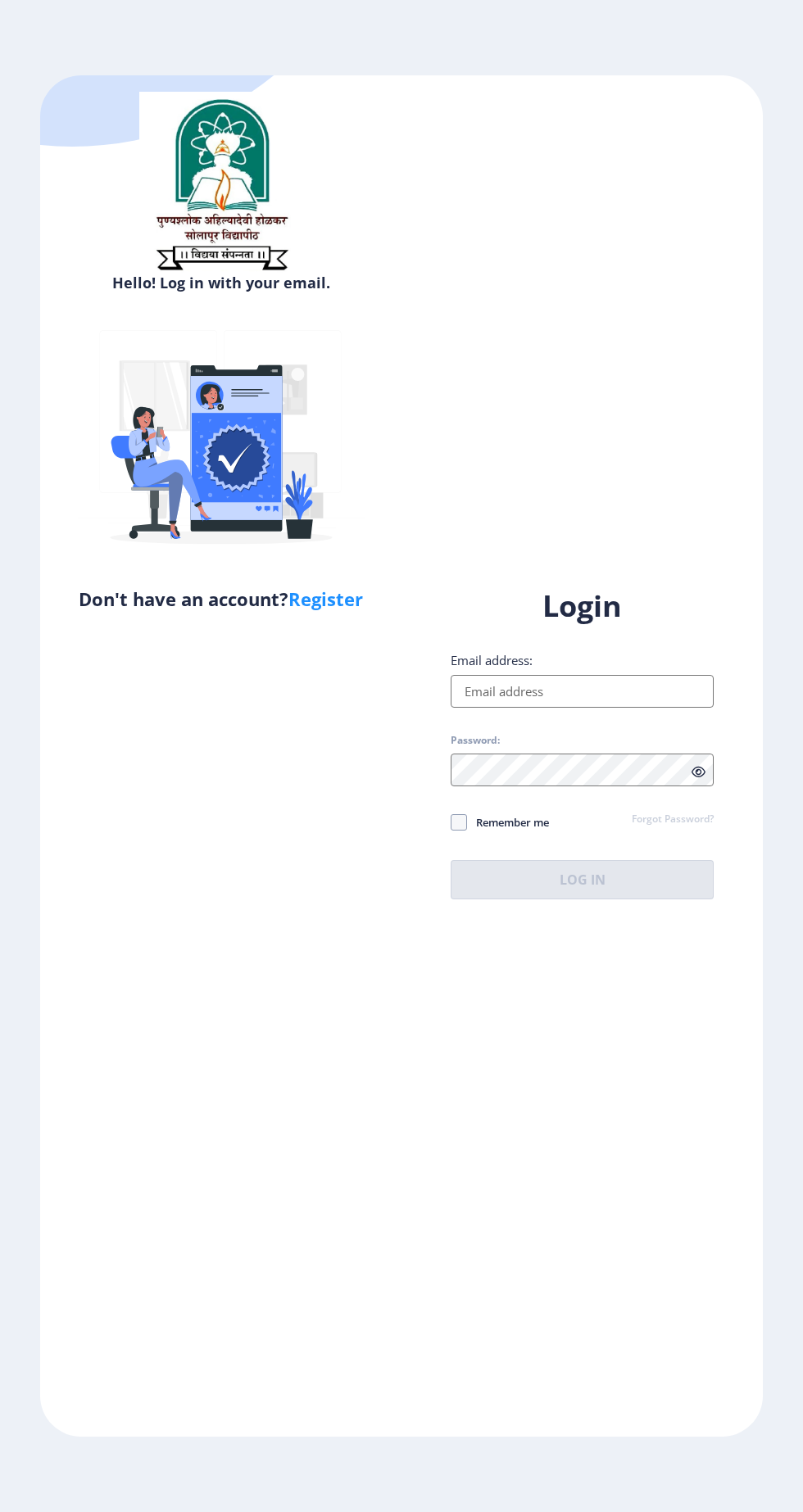 scroll, scrollTop: 45, scrollLeft: 0, axis: vertical 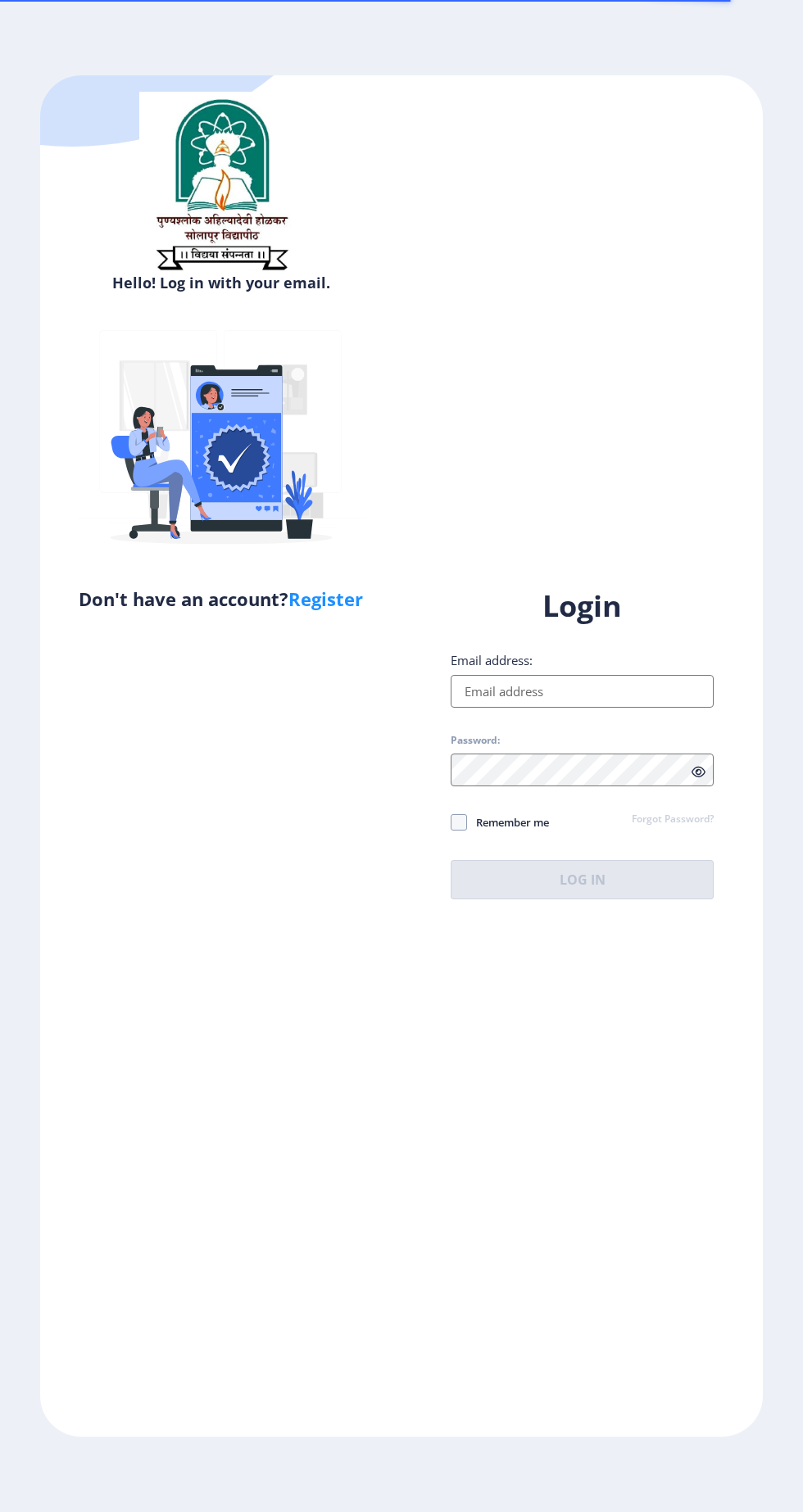 click on "Email address:" at bounding box center (582, 691) 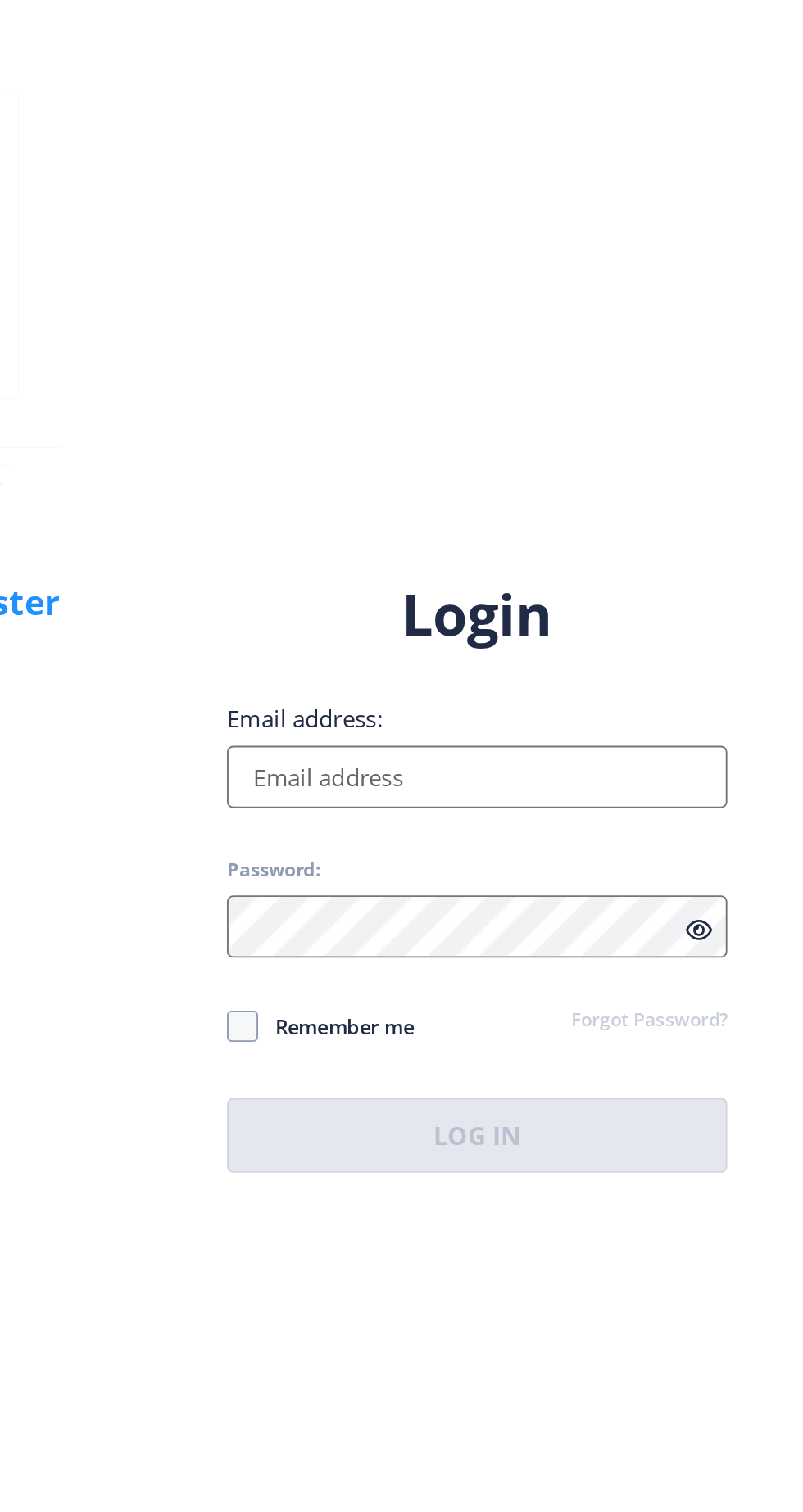 scroll, scrollTop: 25, scrollLeft: 0, axis: vertical 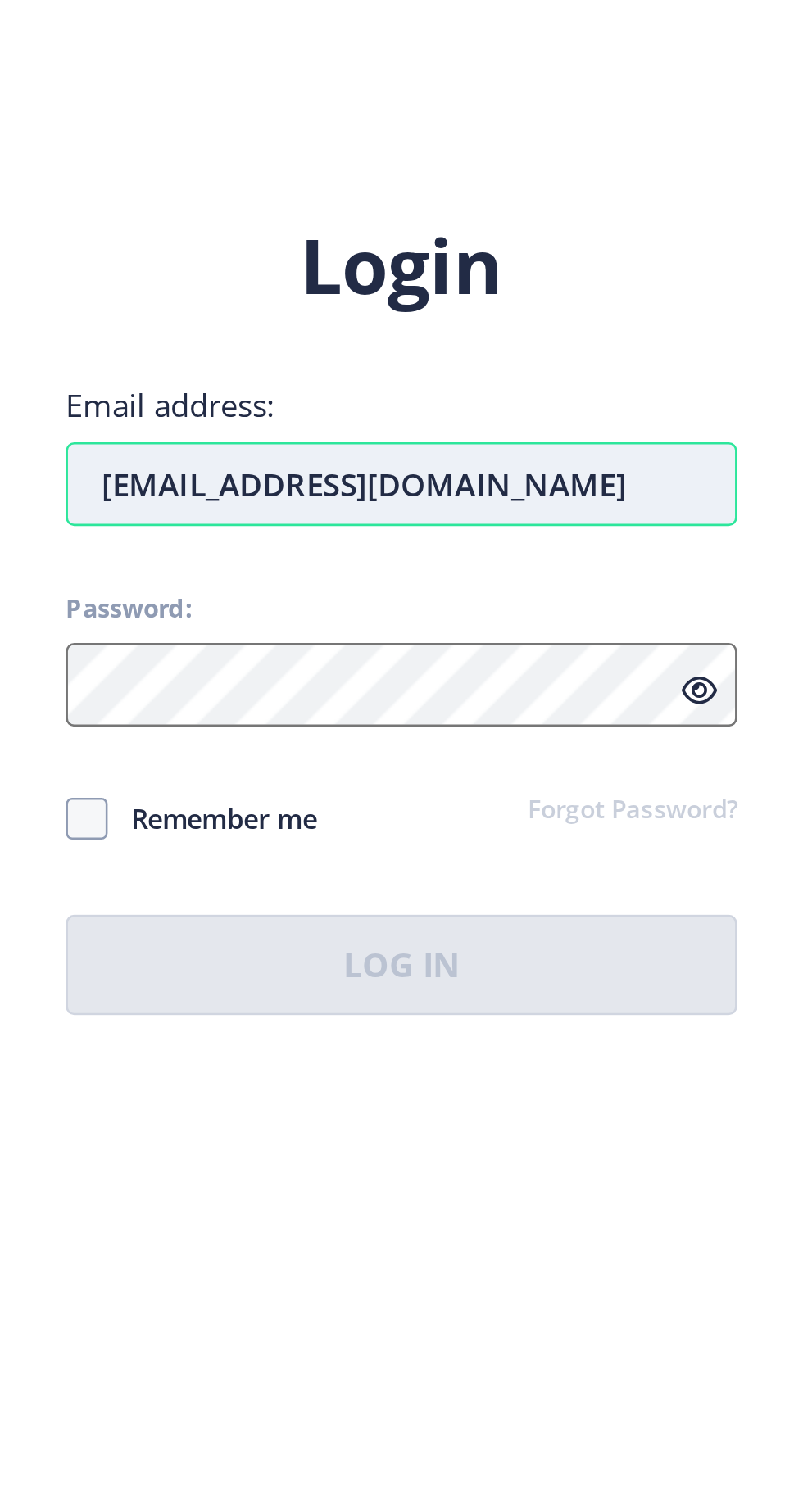 type on "rushikeshdeshmane107@gmail.com" 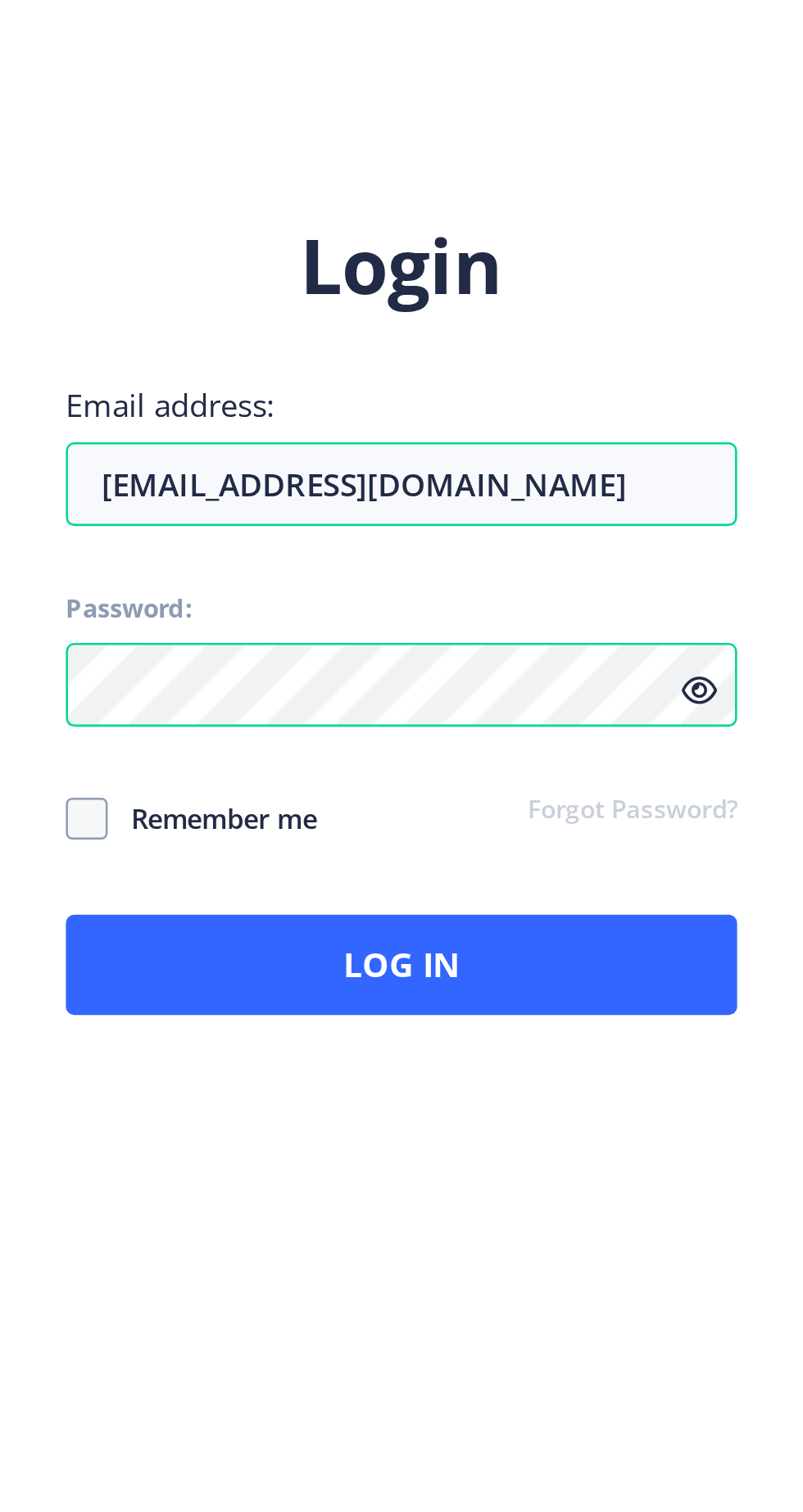 click on "Remember me" 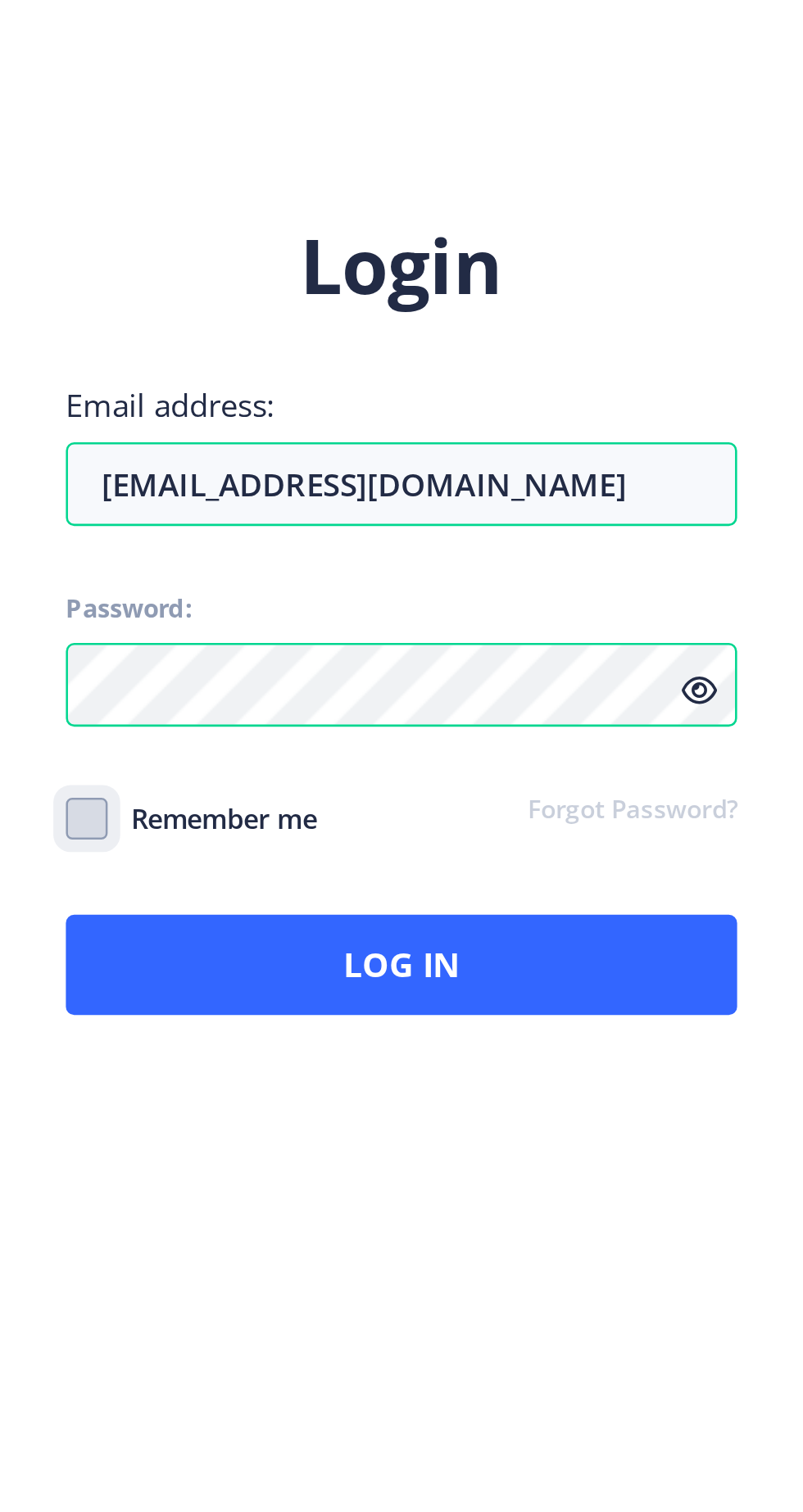 click on "Remember me" 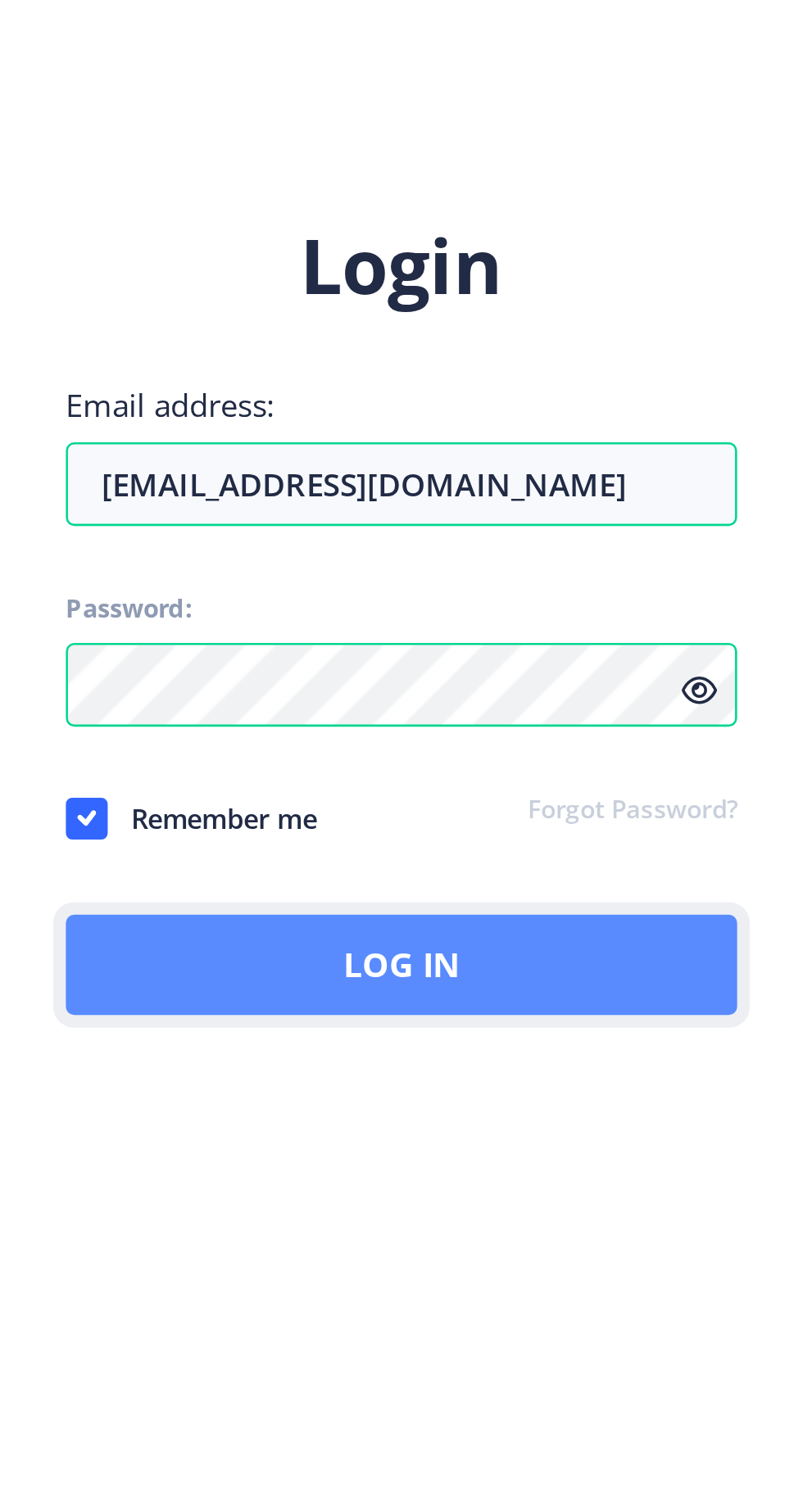 click on "Log In" 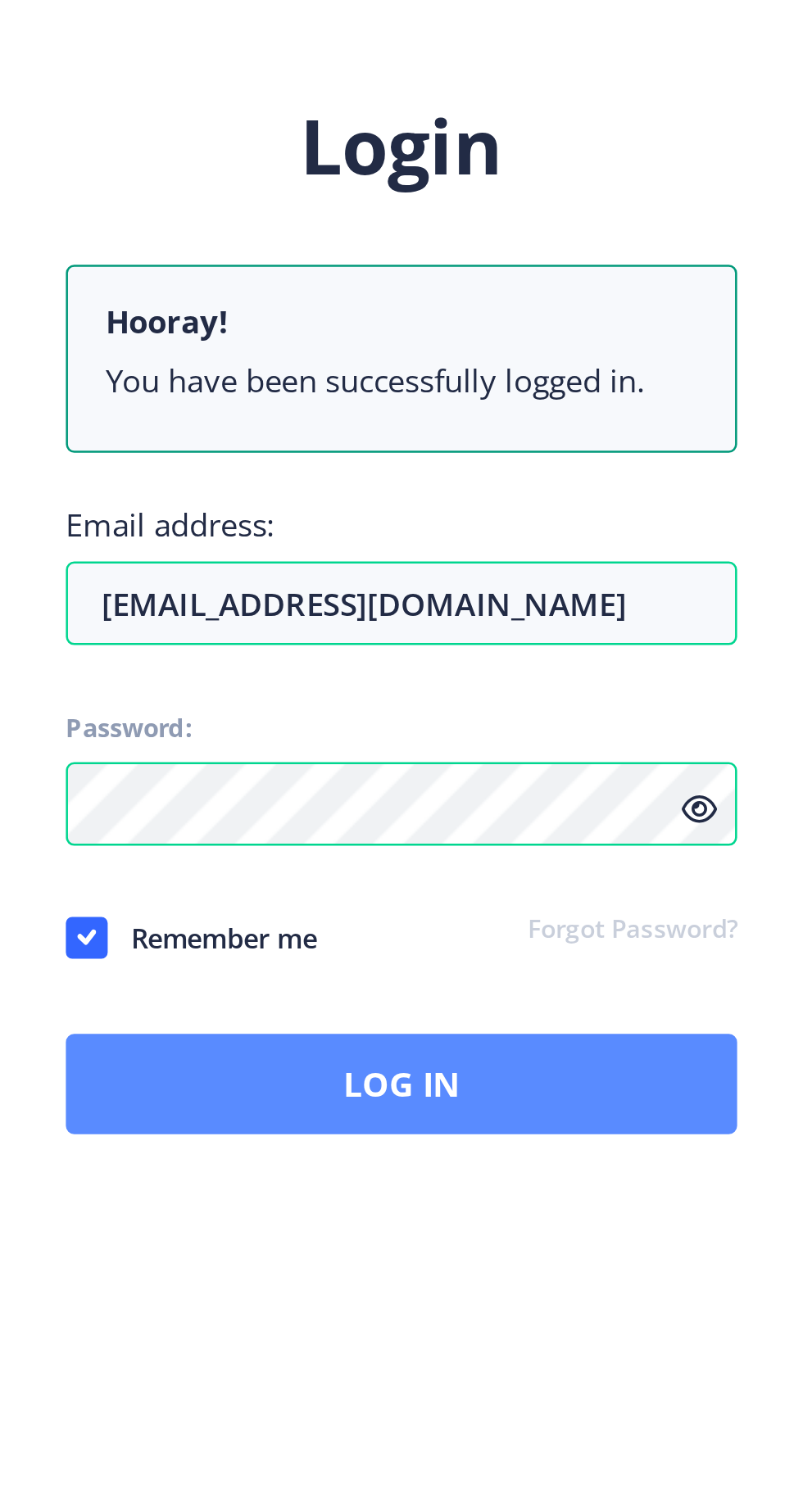 scroll, scrollTop: 26, scrollLeft: 0, axis: vertical 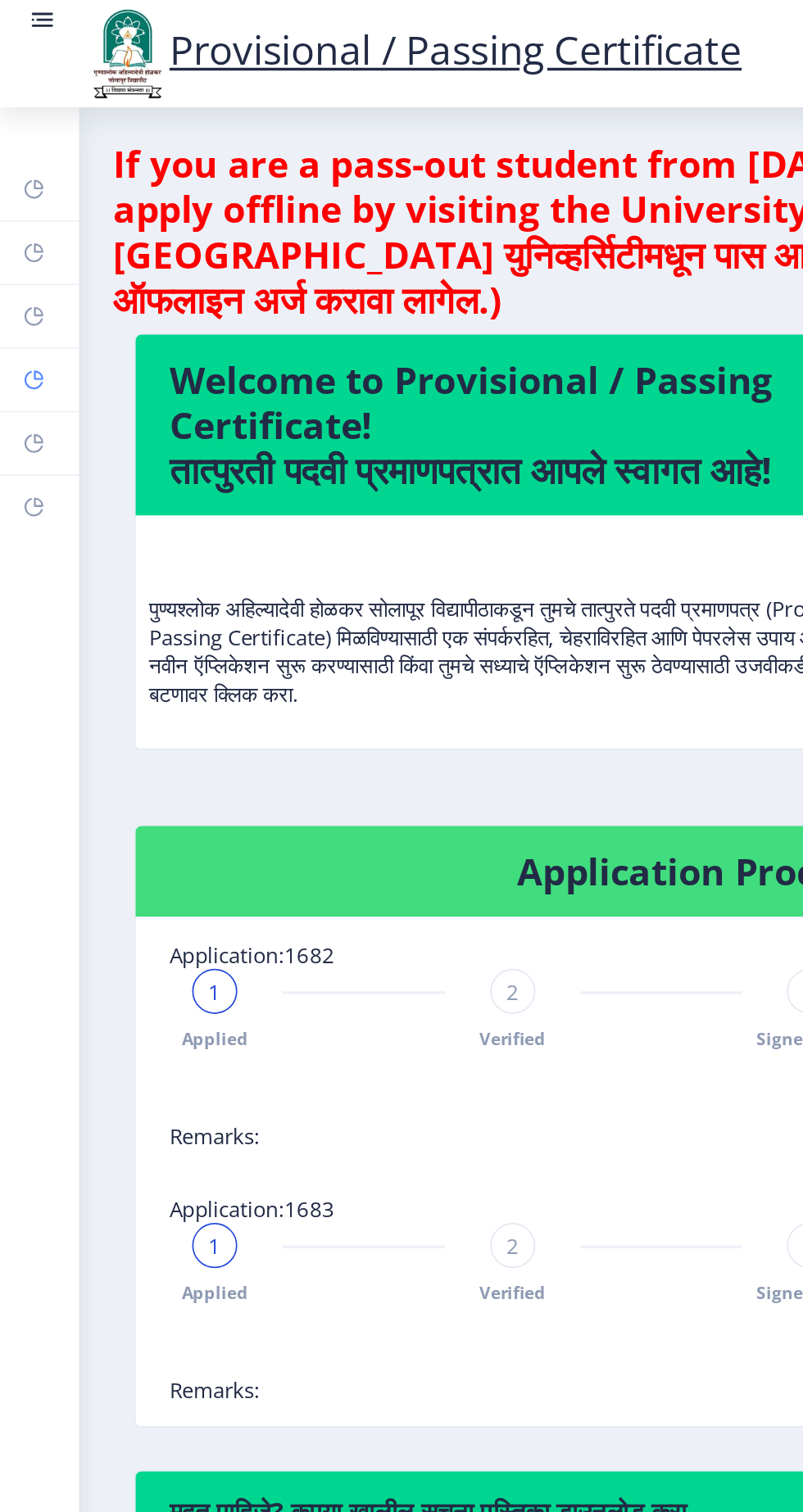 click 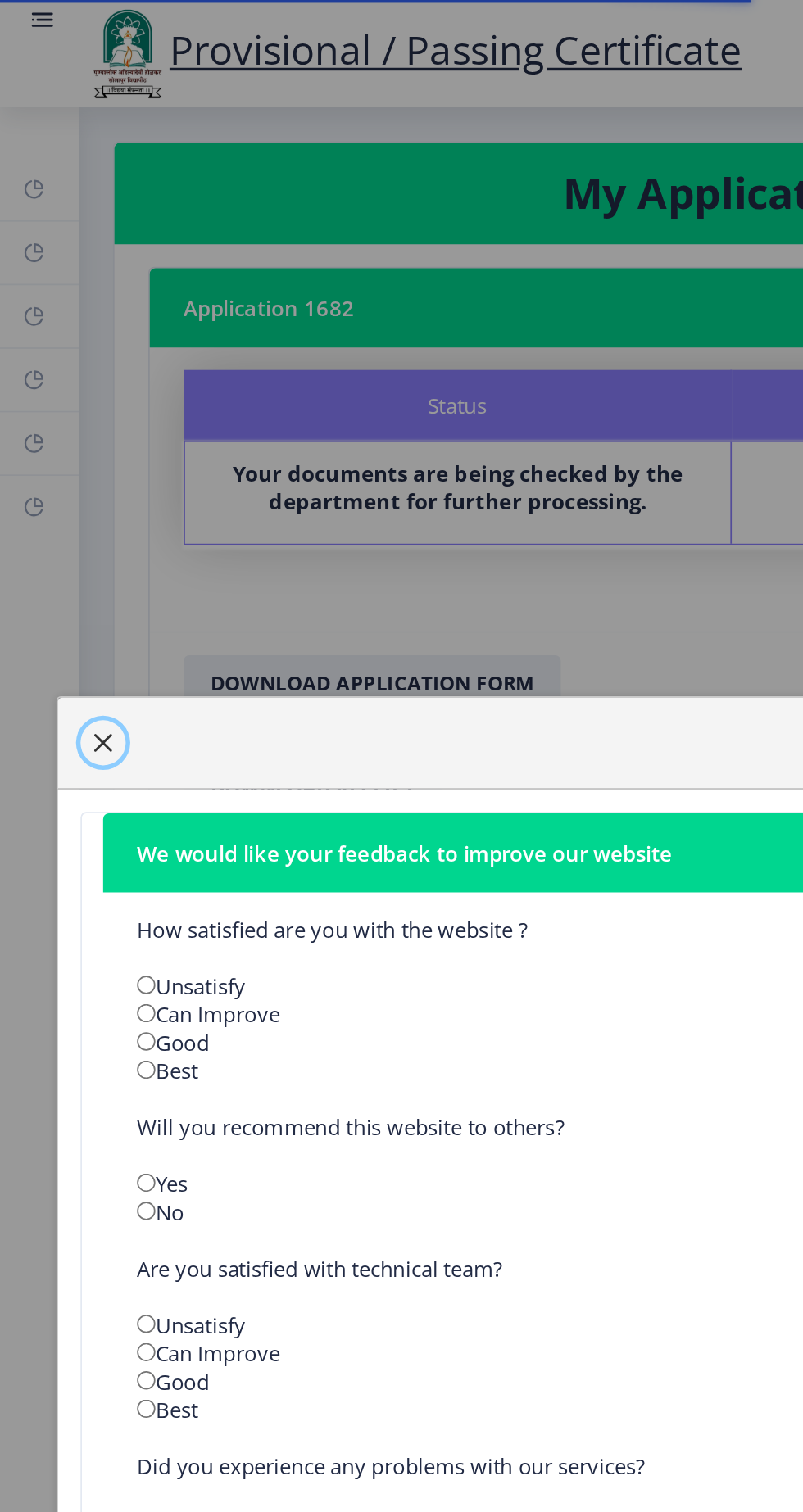 click 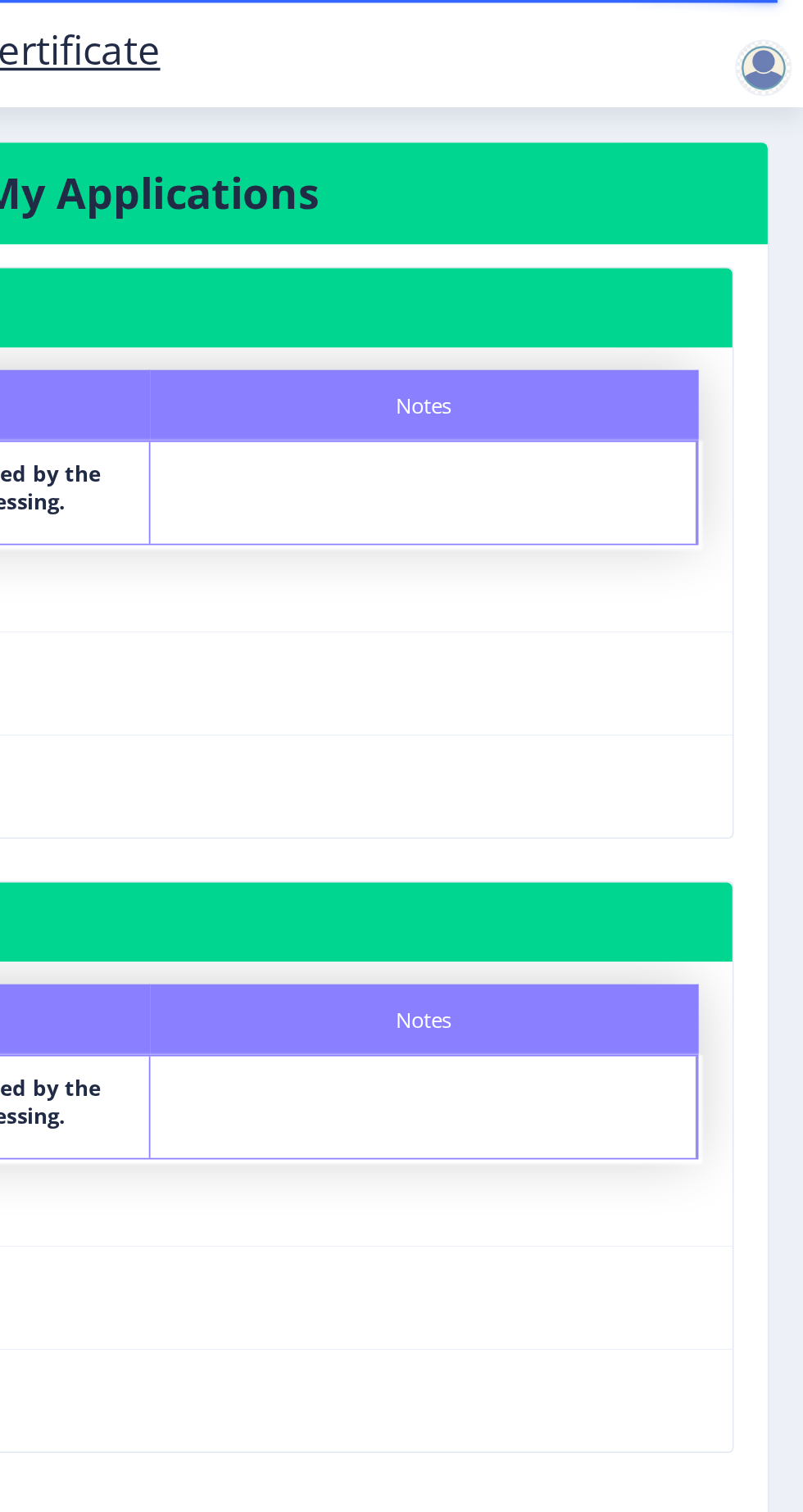 click 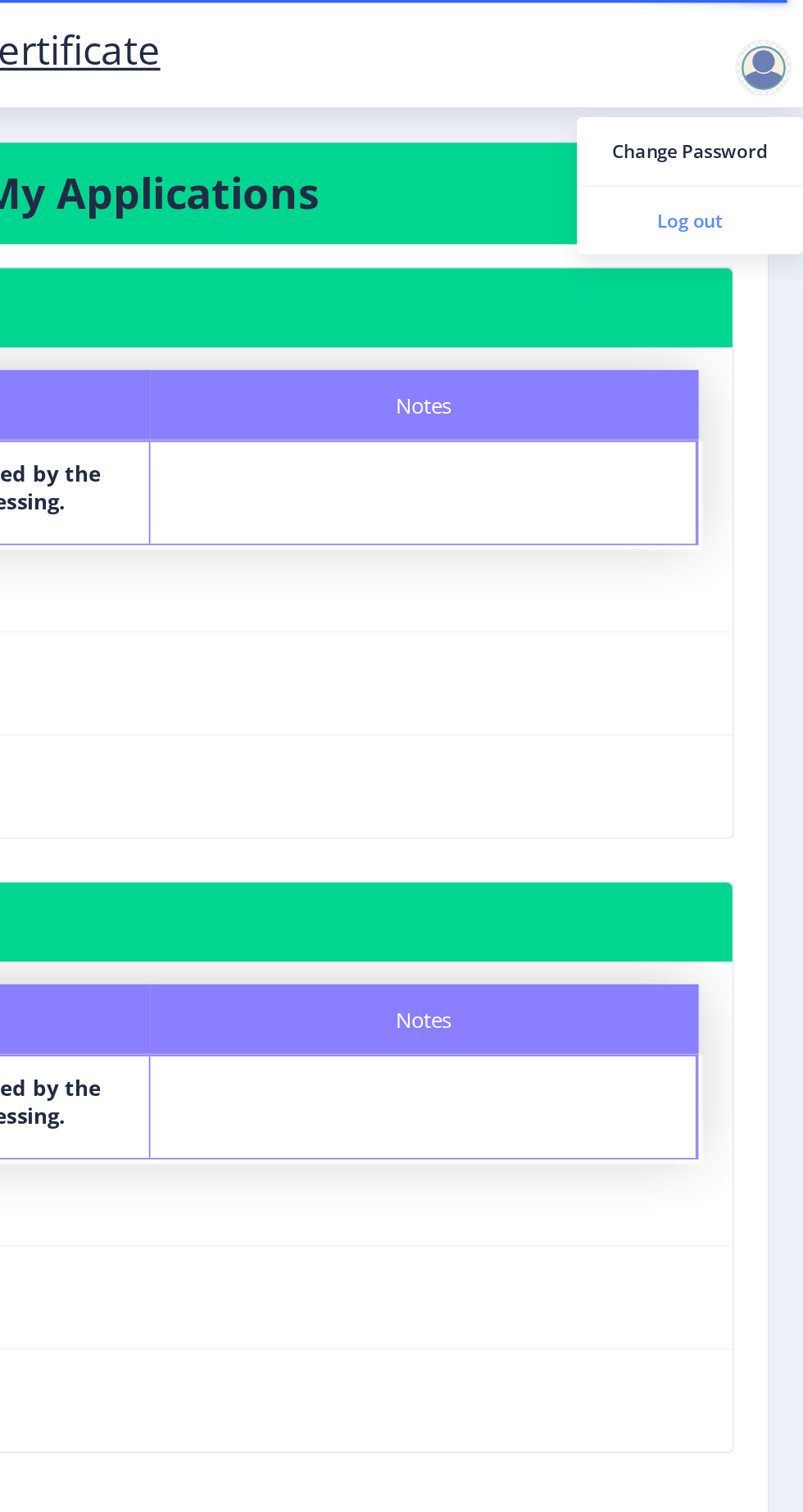 click on "Log out" at bounding box center [737, 128] 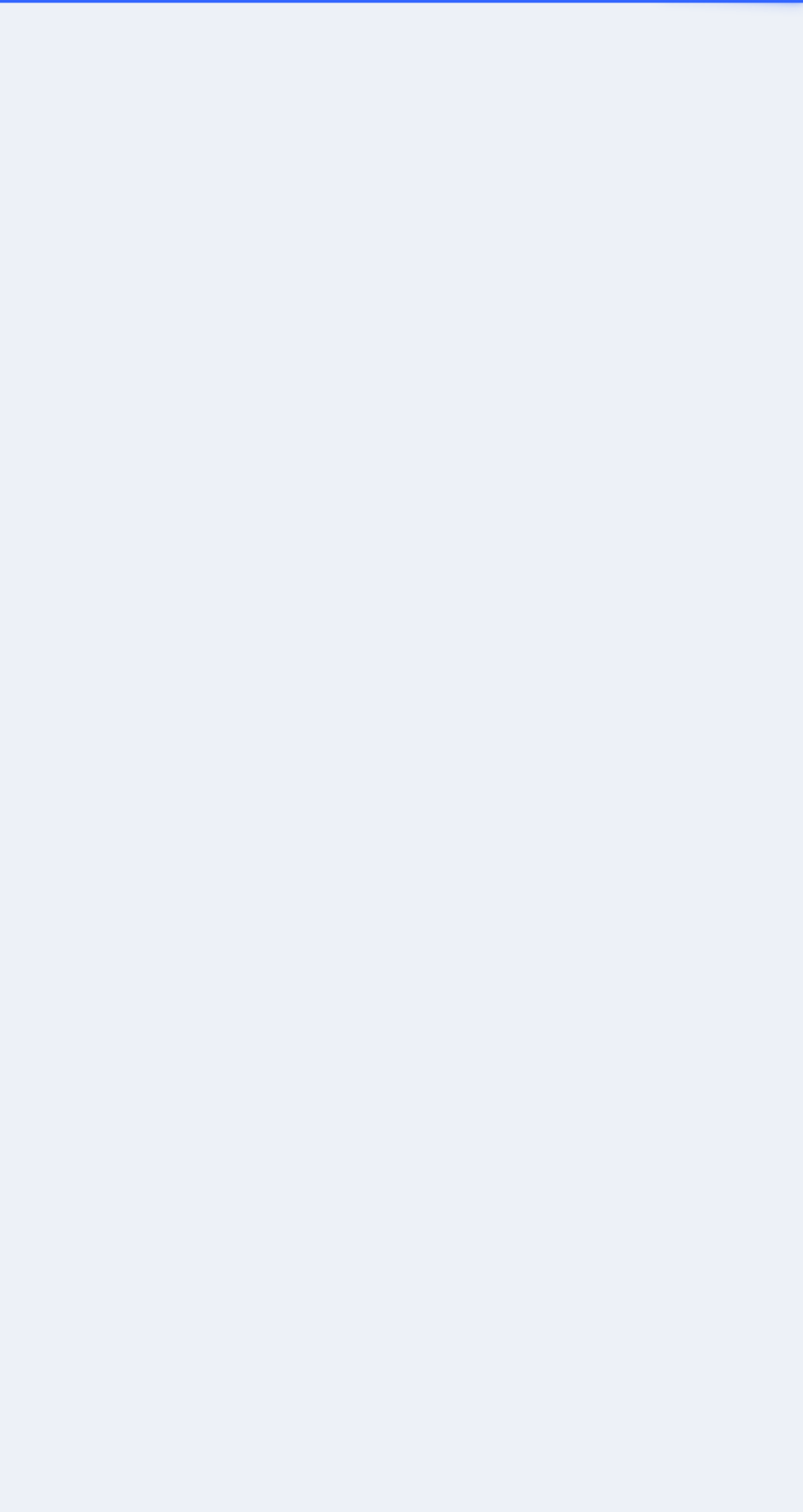 scroll, scrollTop: 0, scrollLeft: 0, axis: both 